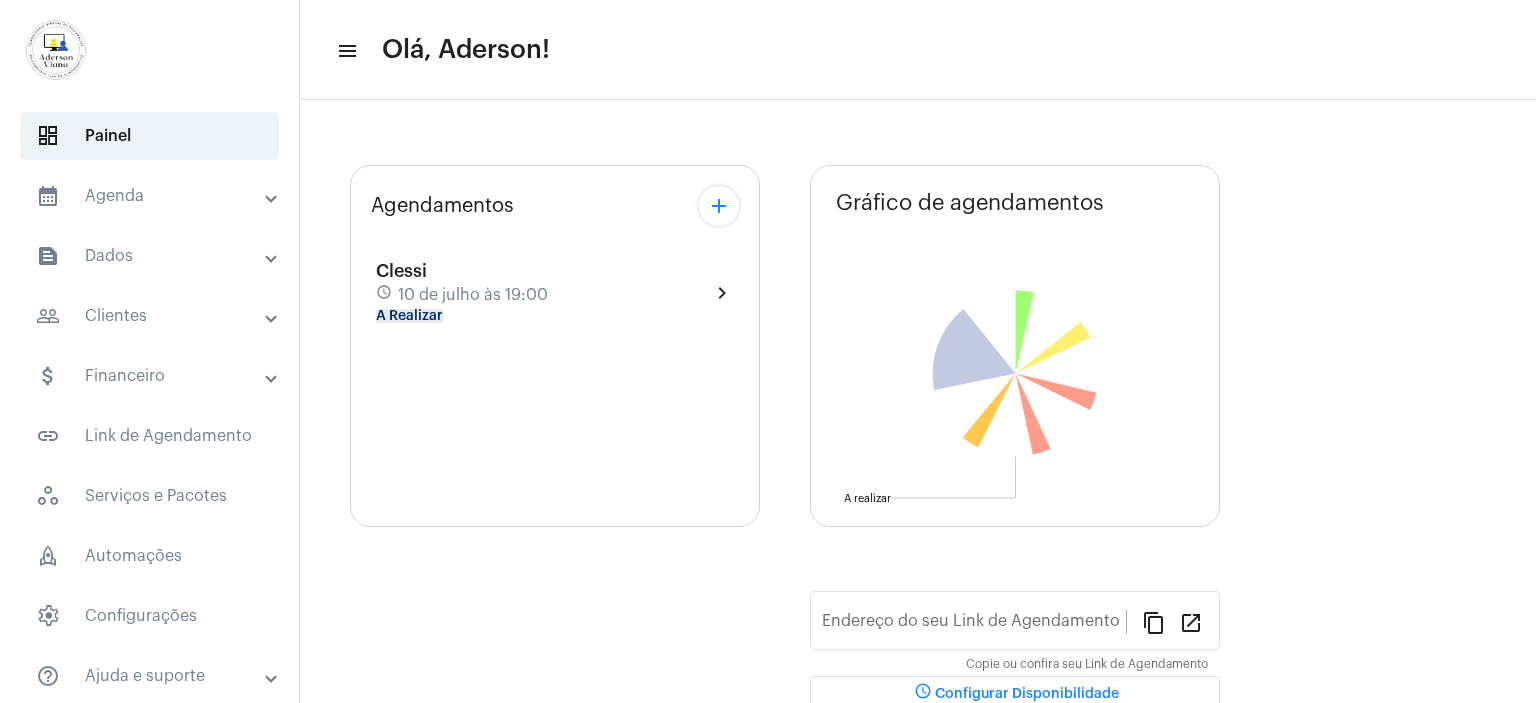 scroll, scrollTop: 0, scrollLeft: 0, axis: both 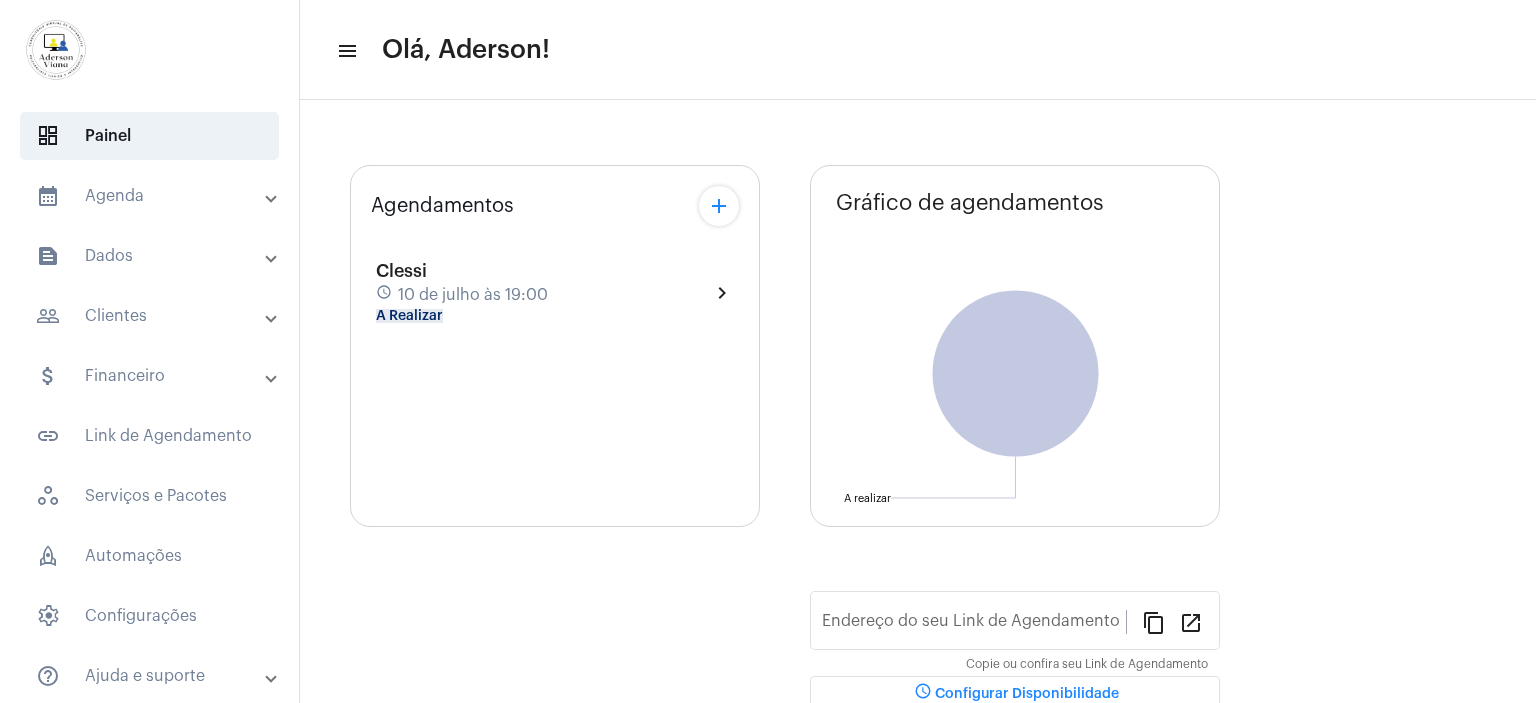 type on "[URL][DOMAIN_NAME]" 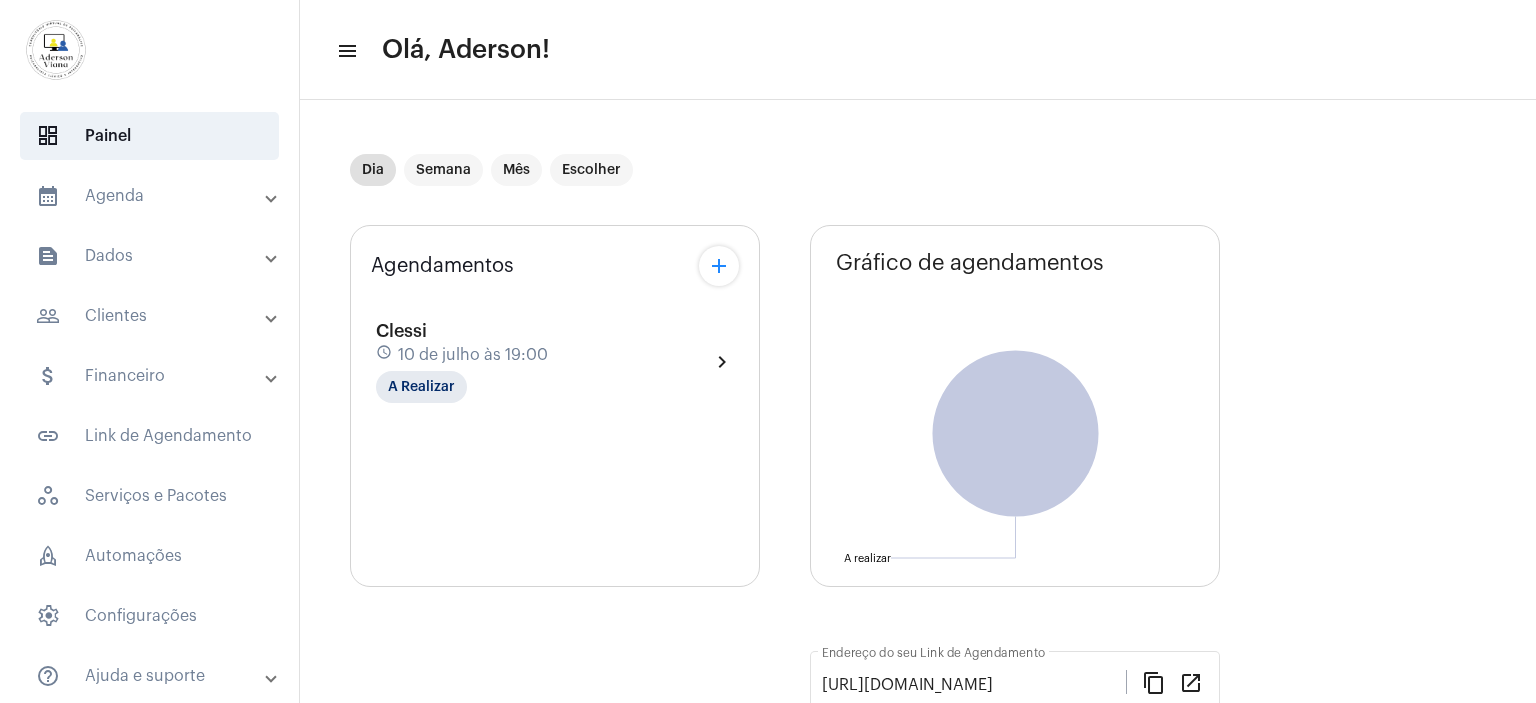 click on "people_outline  Clientes" at bounding box center (151, 316) 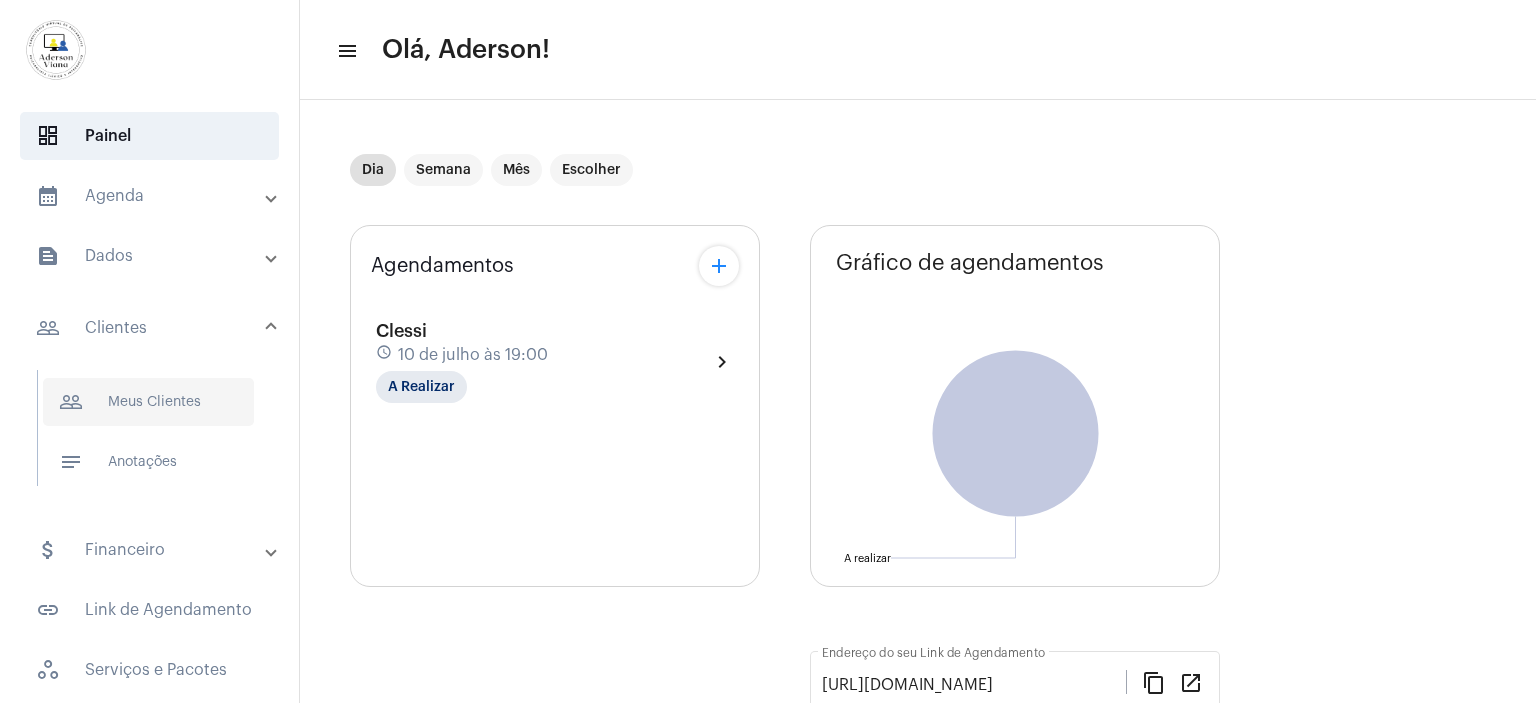 click on "people_outline  Meus Clientes" at bounding box center (148, 402) 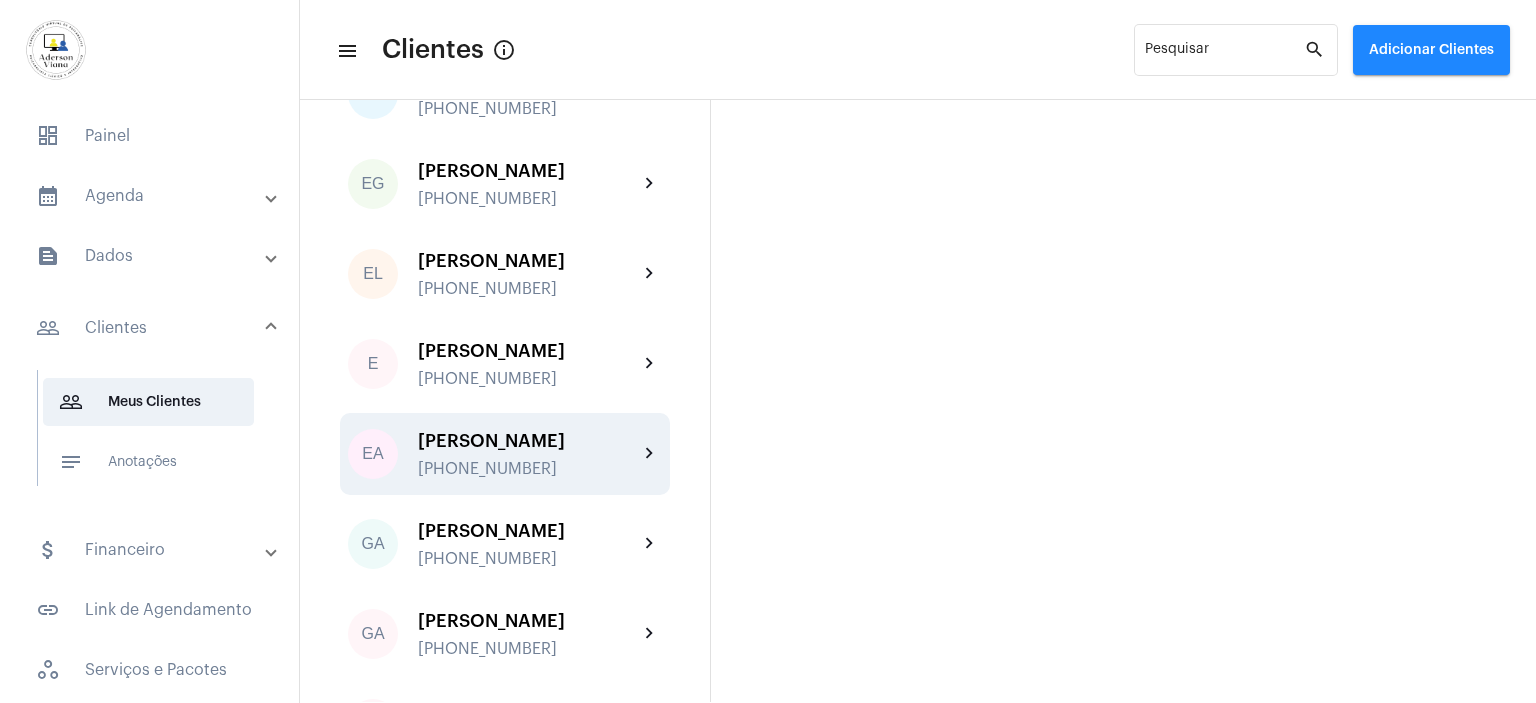 scroll, scrollTop: 1000, scrollLeft: 0, axis: vertical 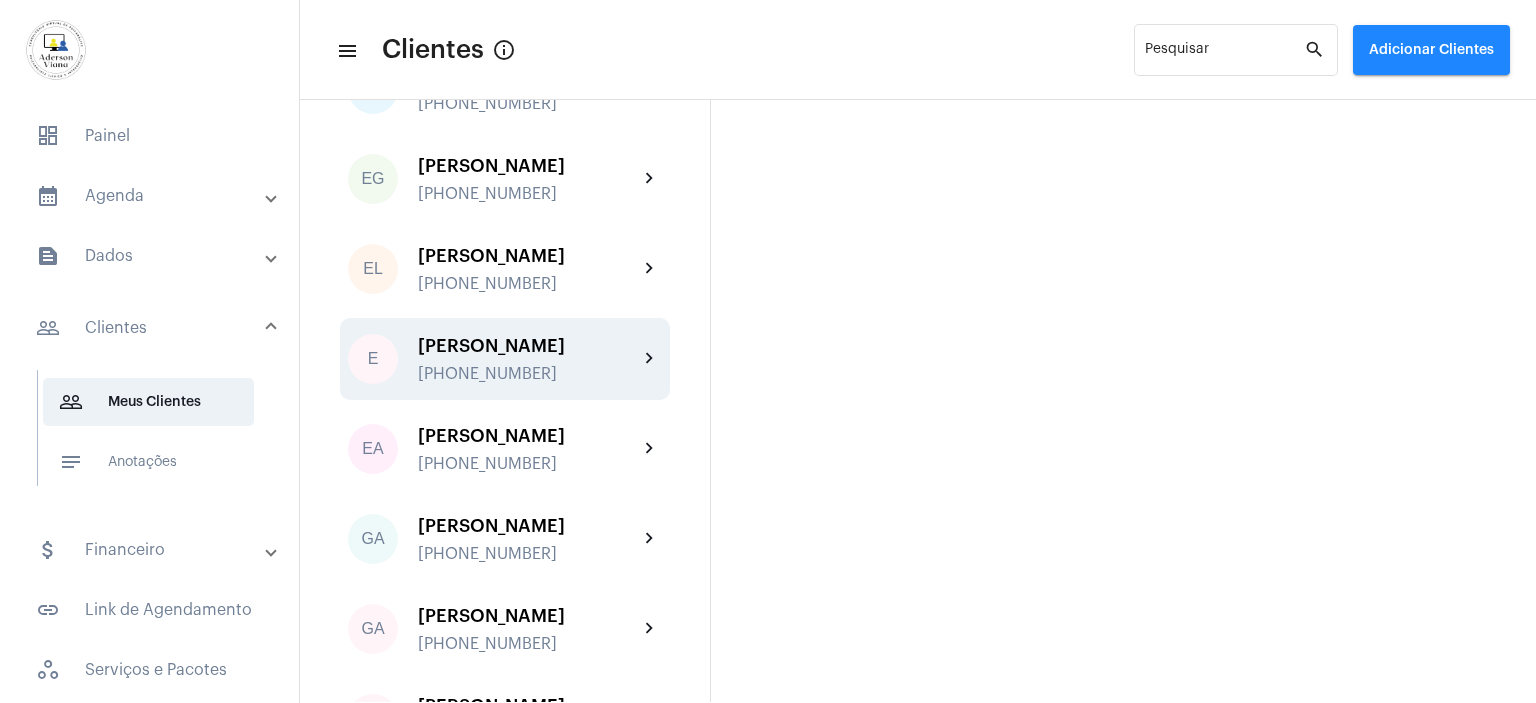 click on "[PERSON_NAME]" 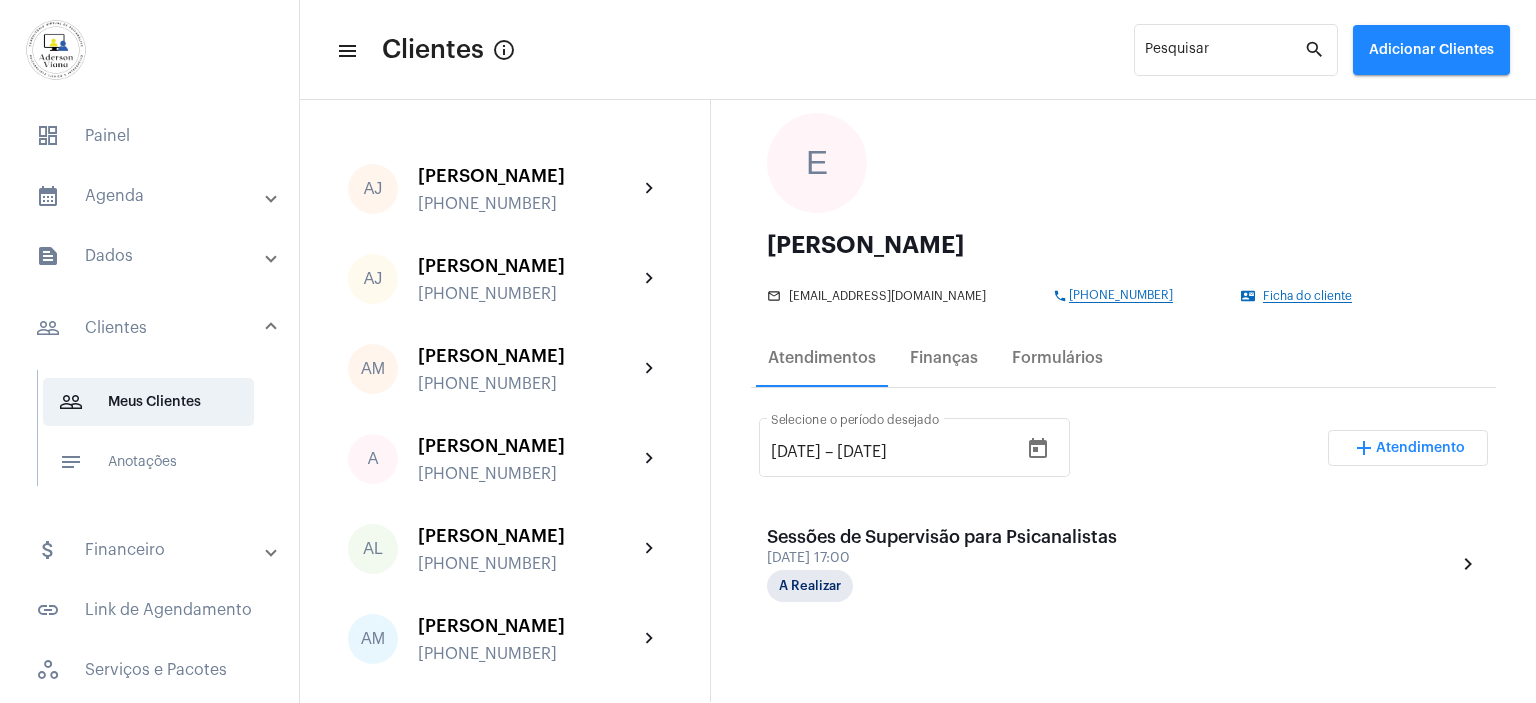 scroll, scrollTop: 200, scrollLeft: 0, axis: vertical 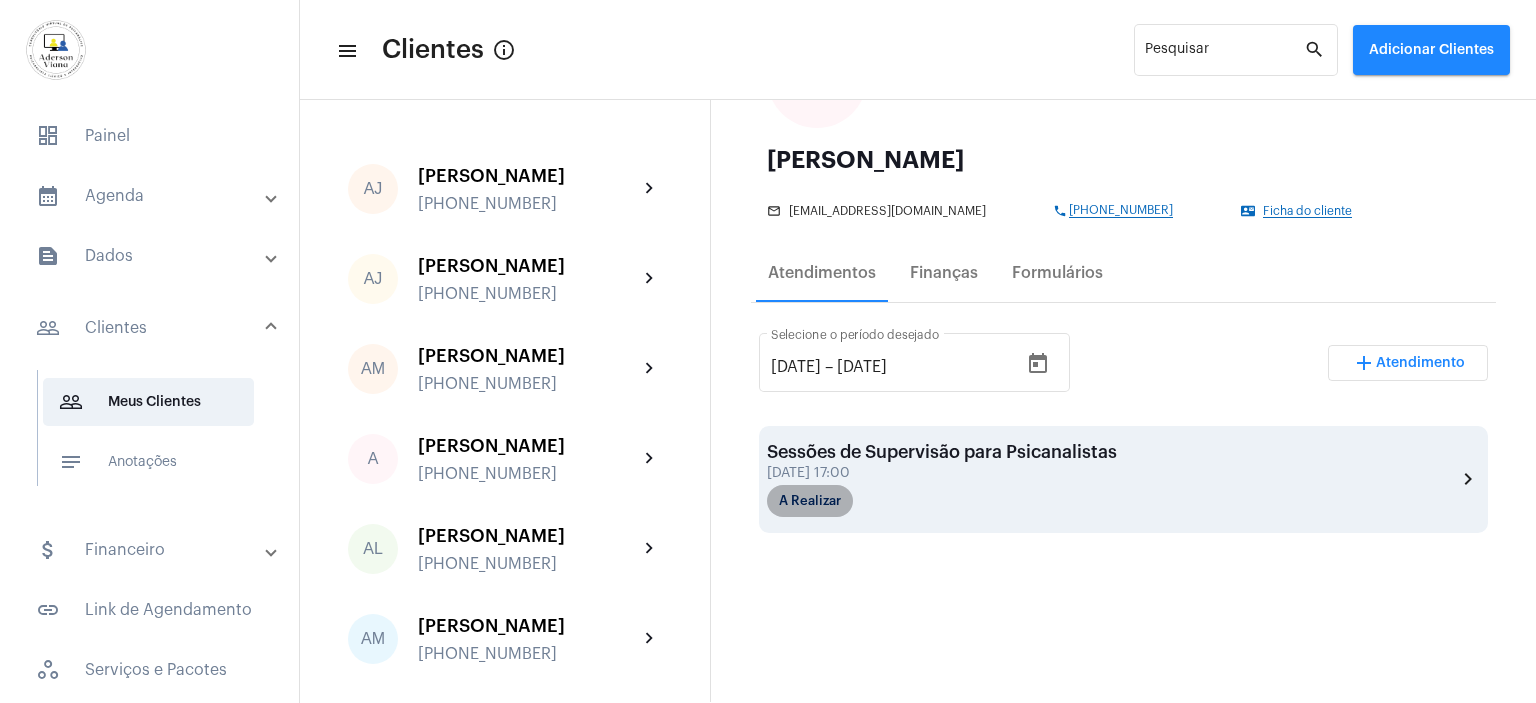 click on "A Realizar" at bounding box center [810, 501] 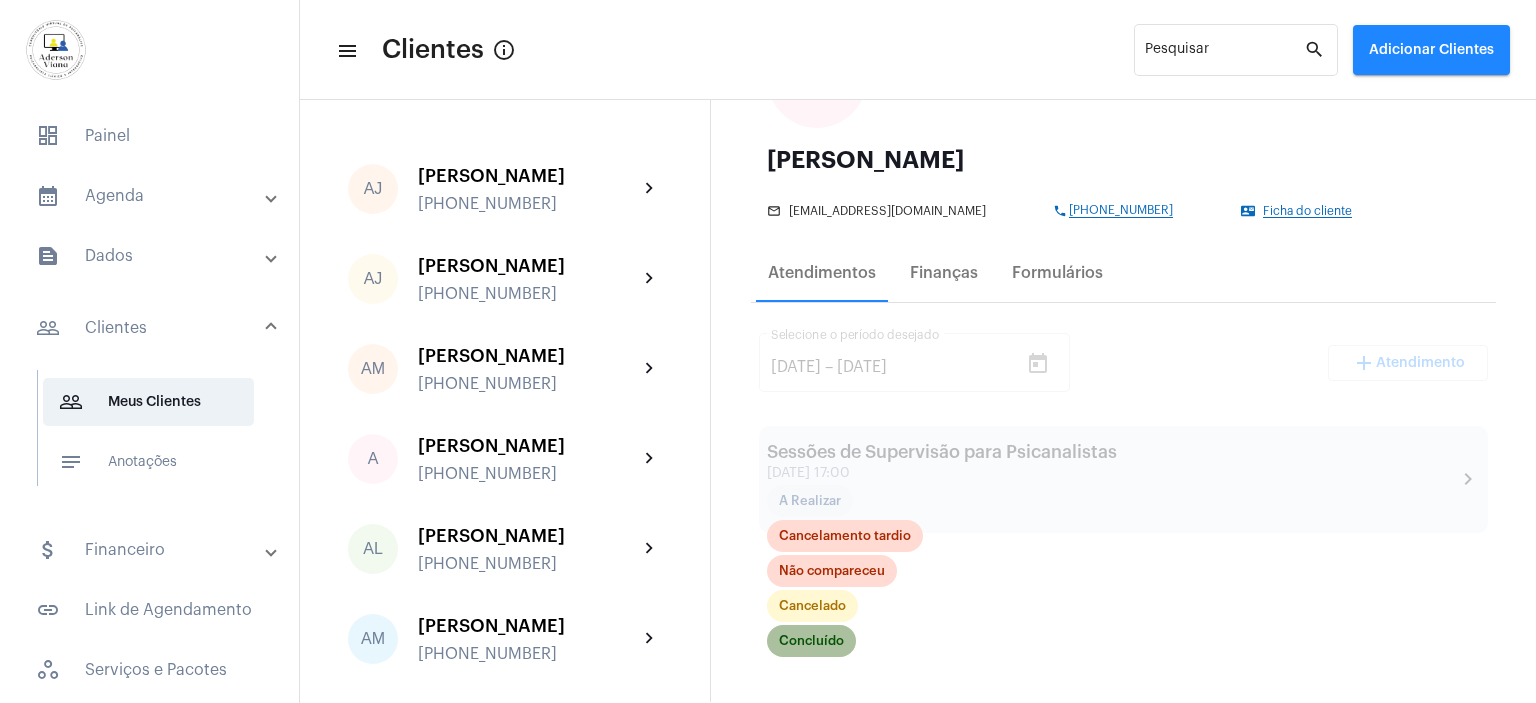 click on "Concluído" 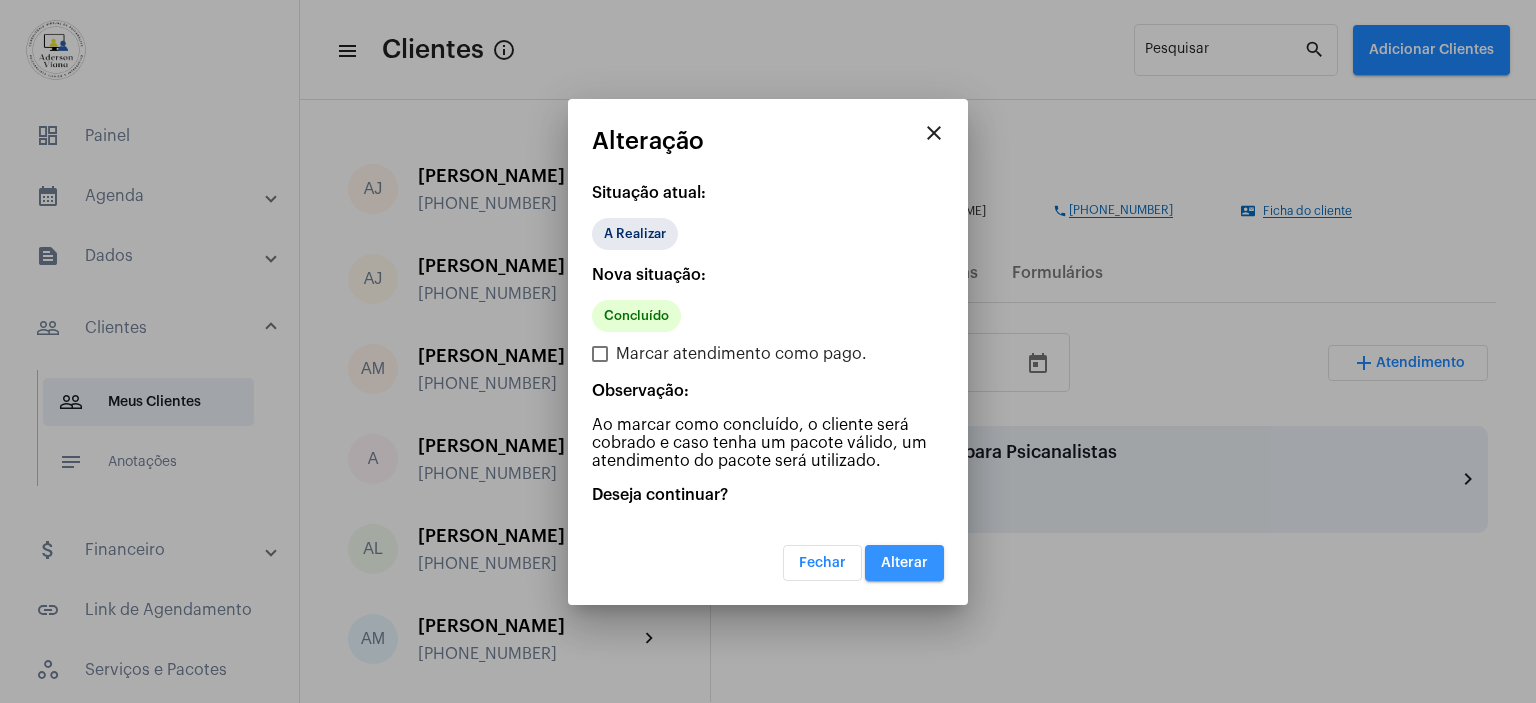 click on "Alterar" at bounding box center (904, 563) 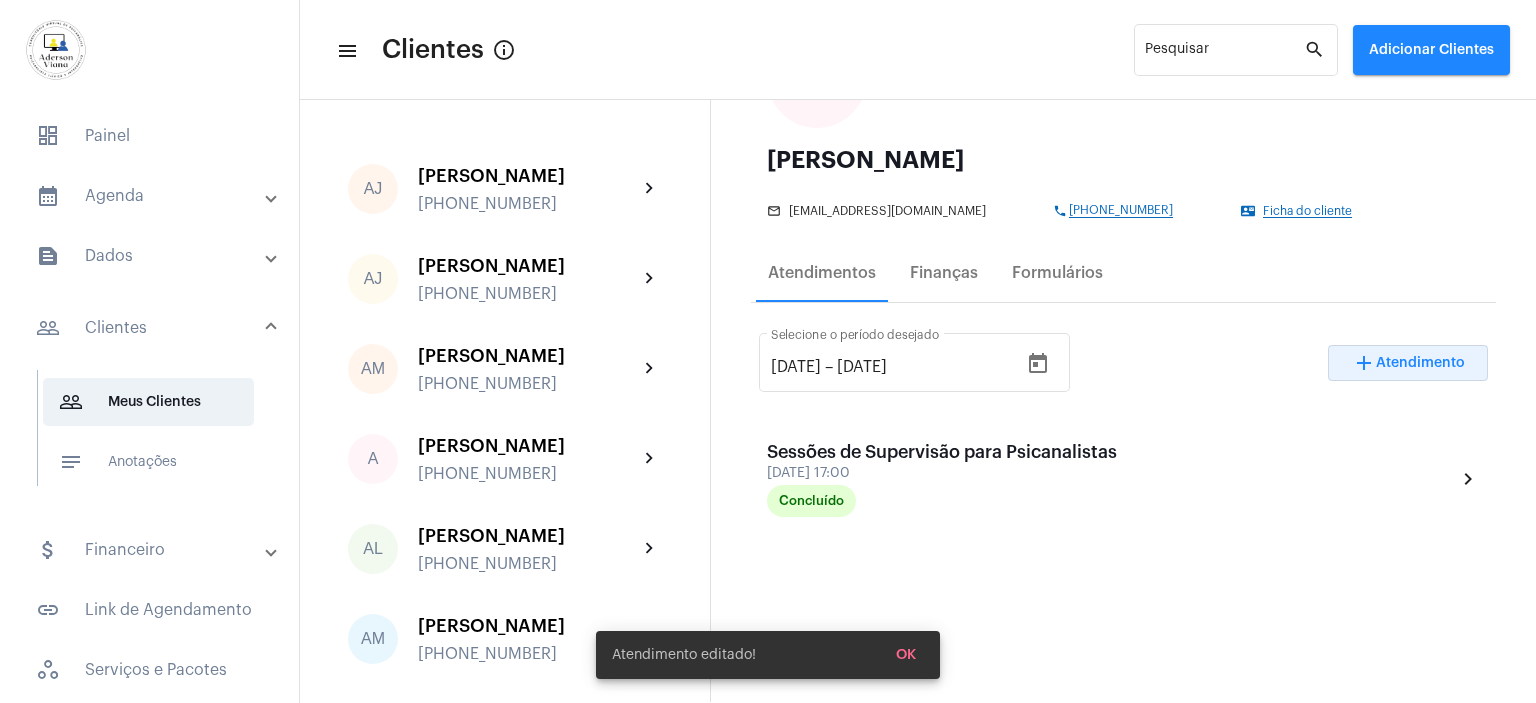 click on "Atendimento" at bounding box center [1420, 363] 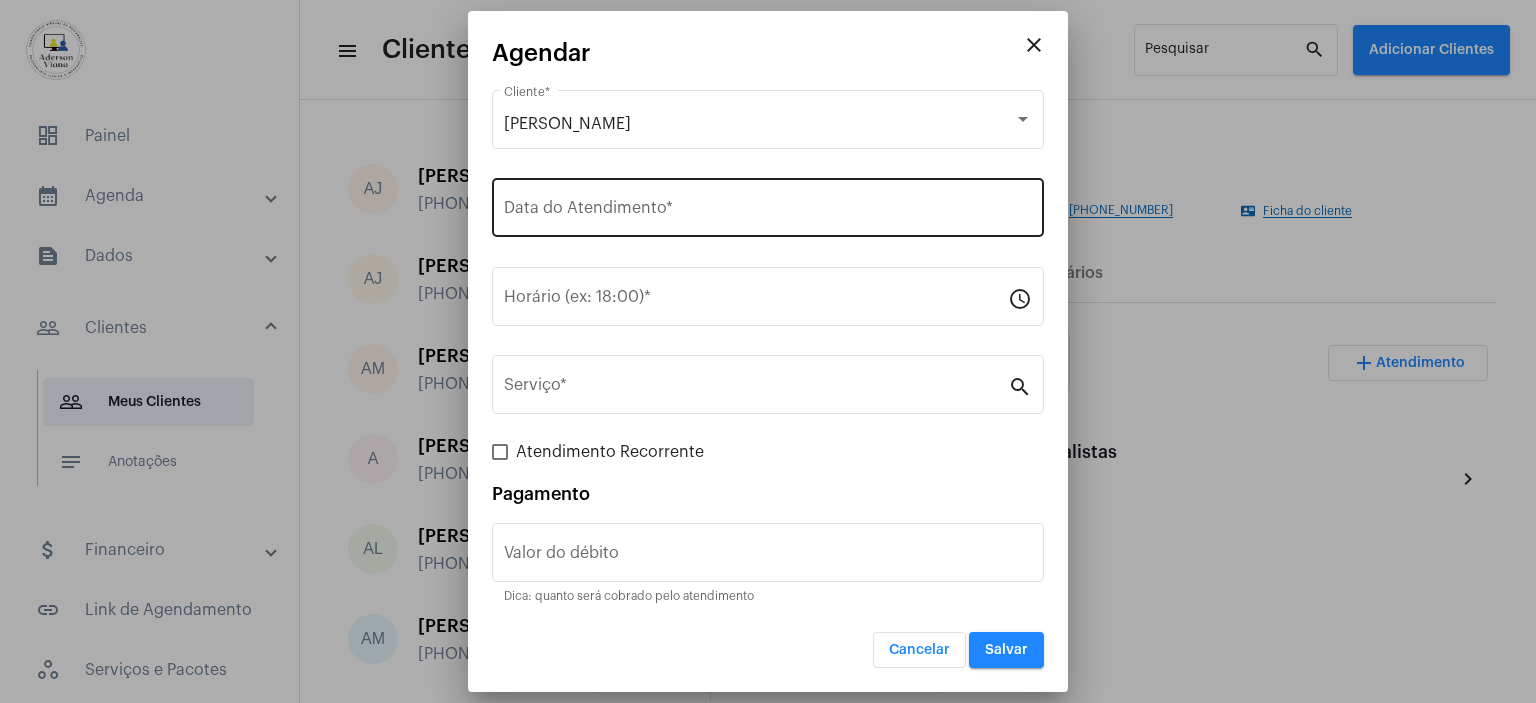 click on "Data do Atendimento  *" at bounding box center (768, 205) 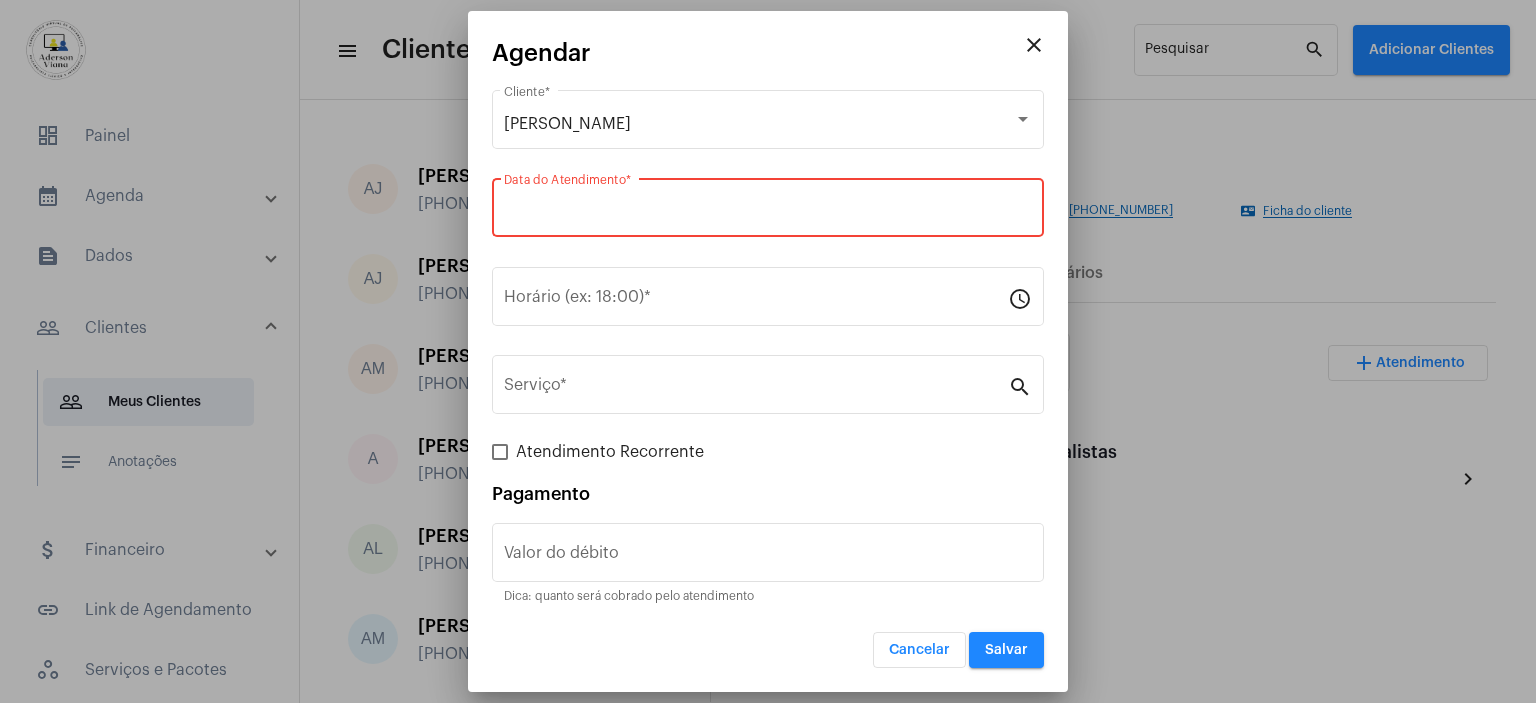 click on "Data do Atendimento  *" at bounding box center (768, 205) 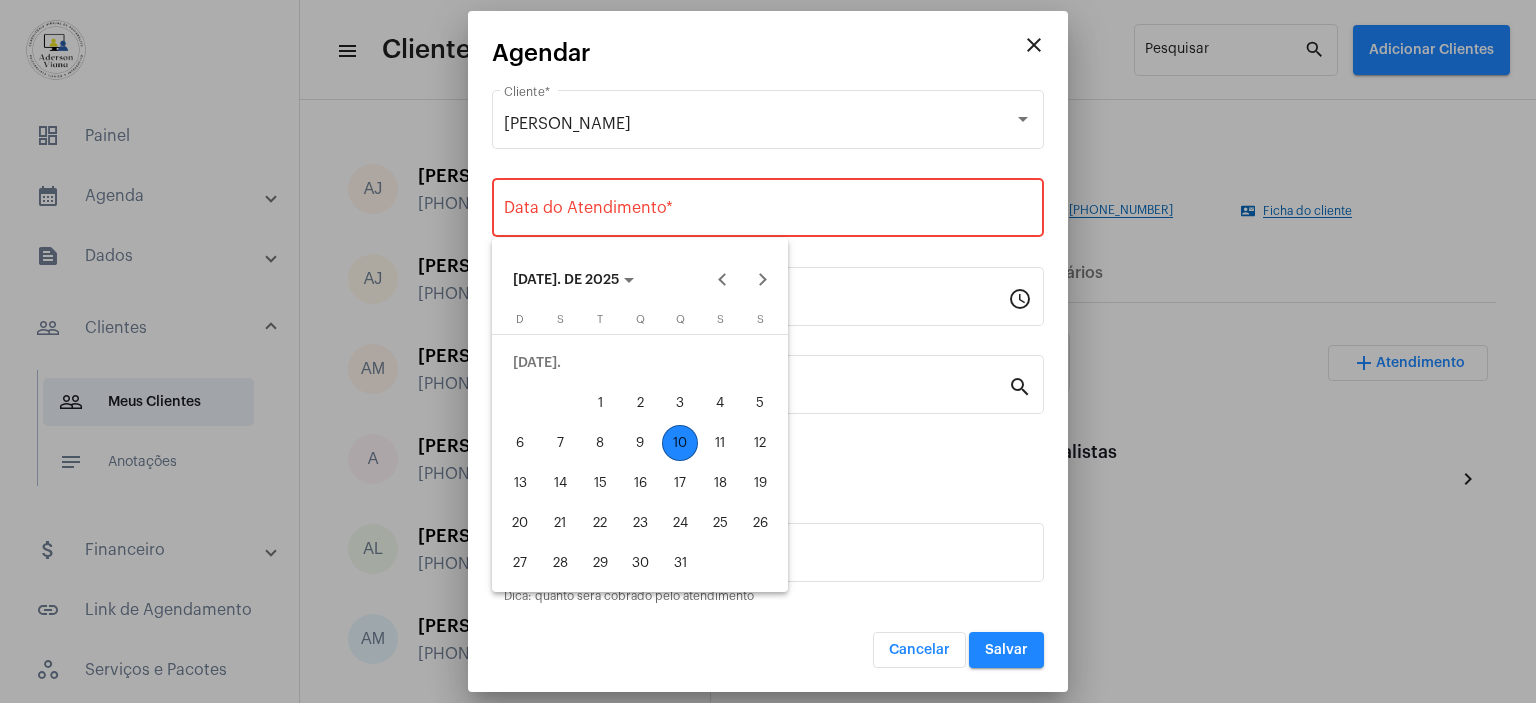 click on "10" at bounding box center [680, 443] 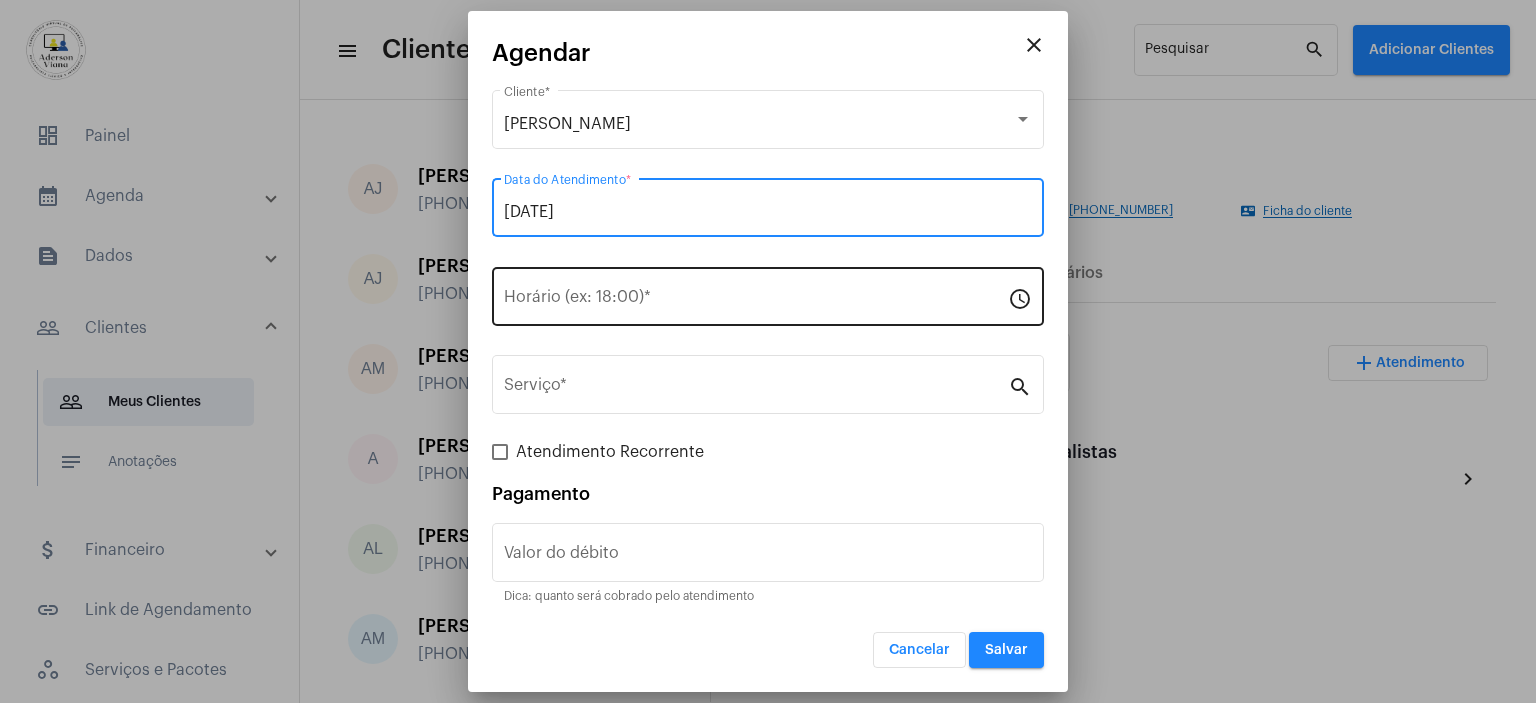 click on "schedule" at bounding box center (1020, 298) 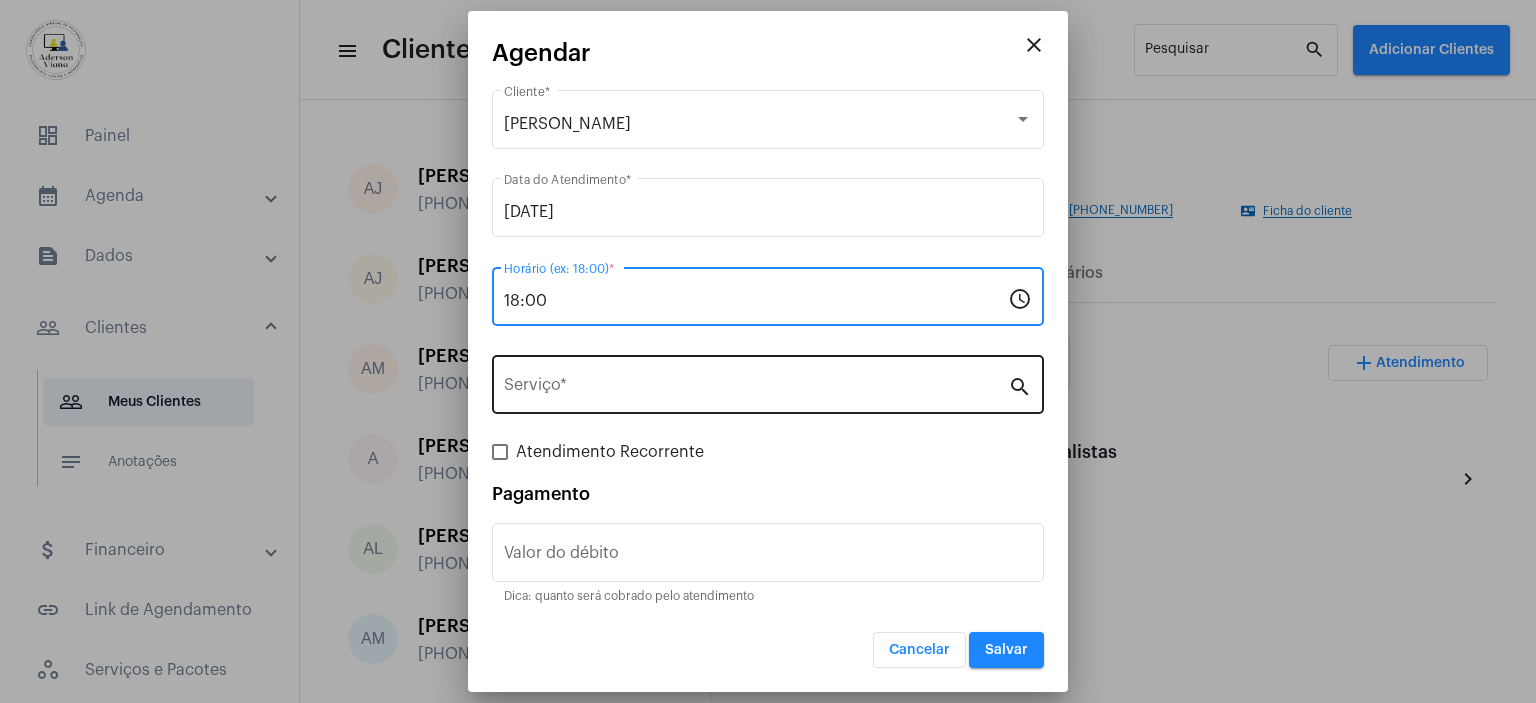 type on "18:00" 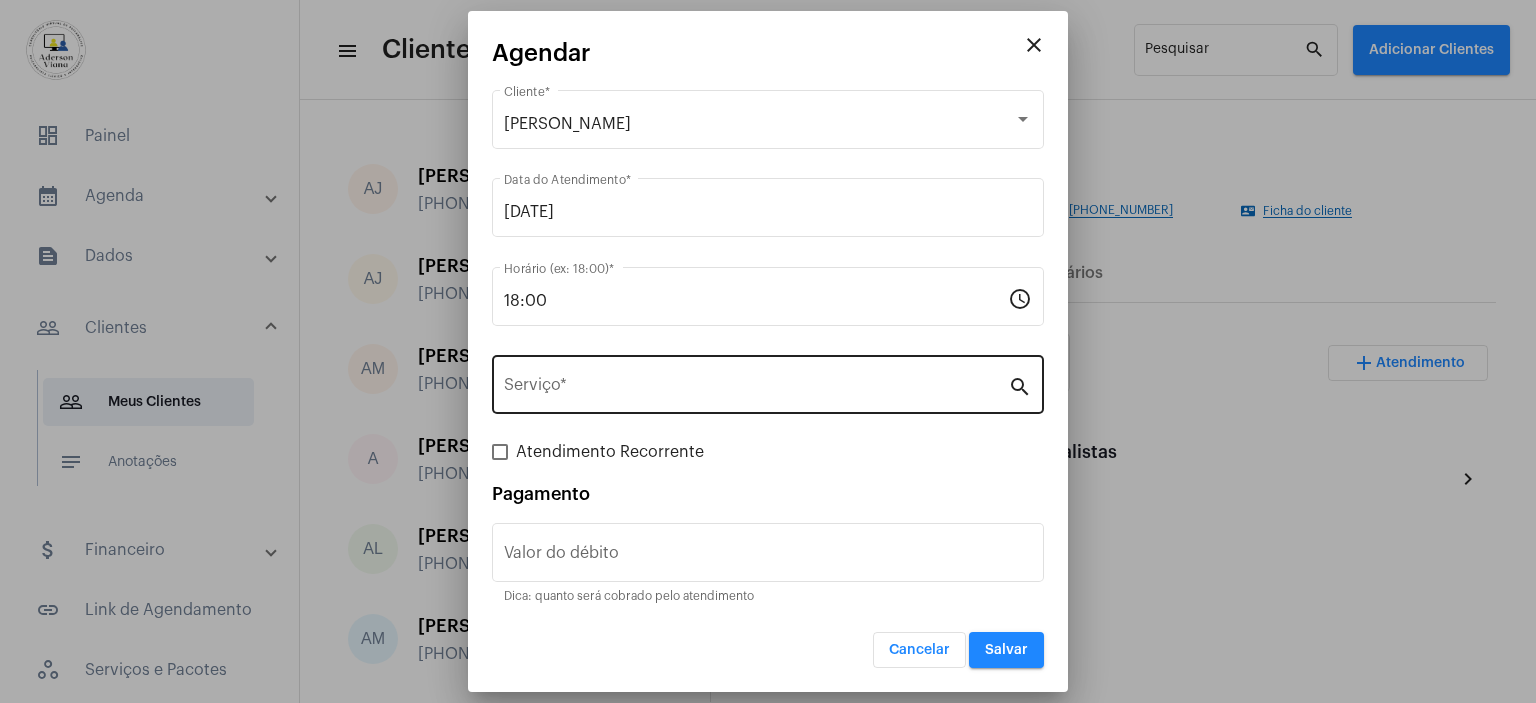 click on "search" at bounding box center [1020, 386] 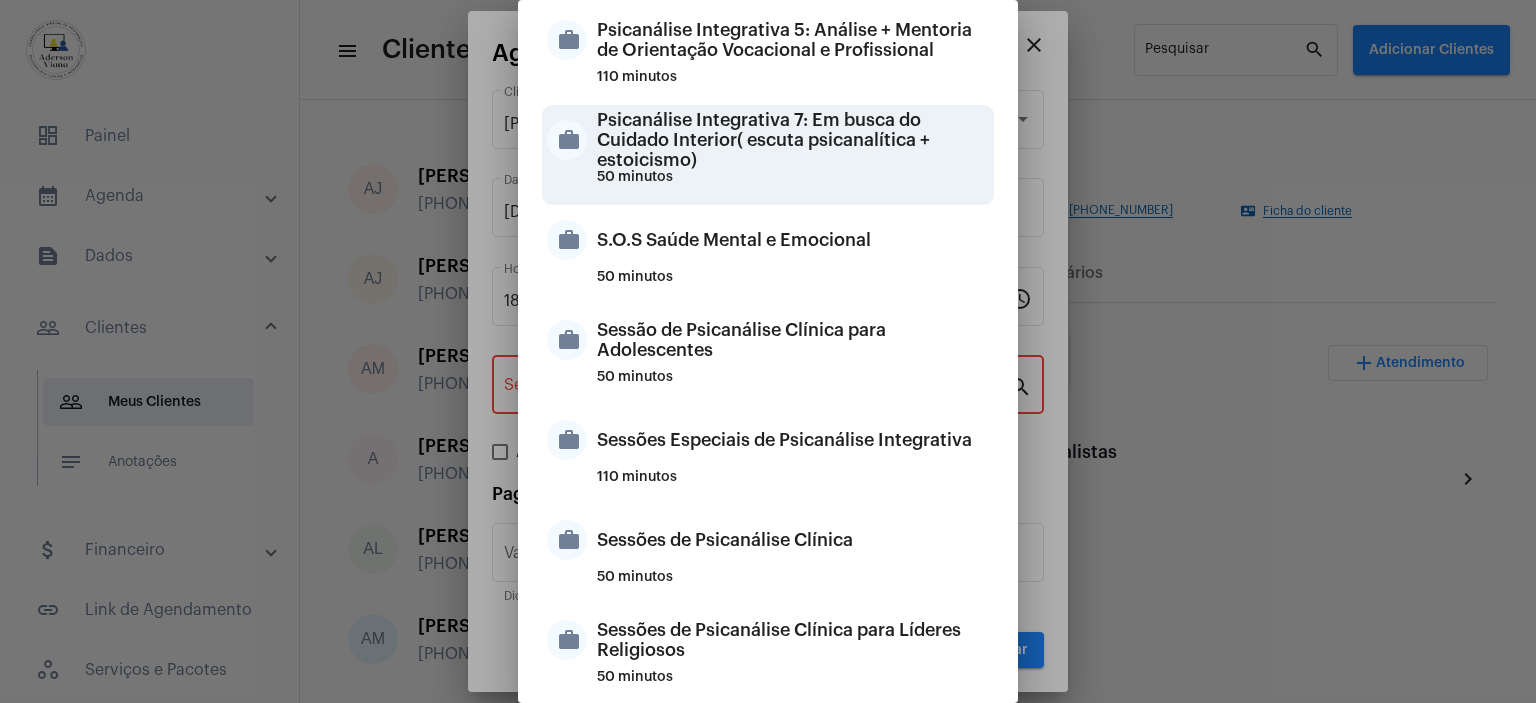 scroll, scrollTop: 1881, scrollLeft: 0, axis: vertical 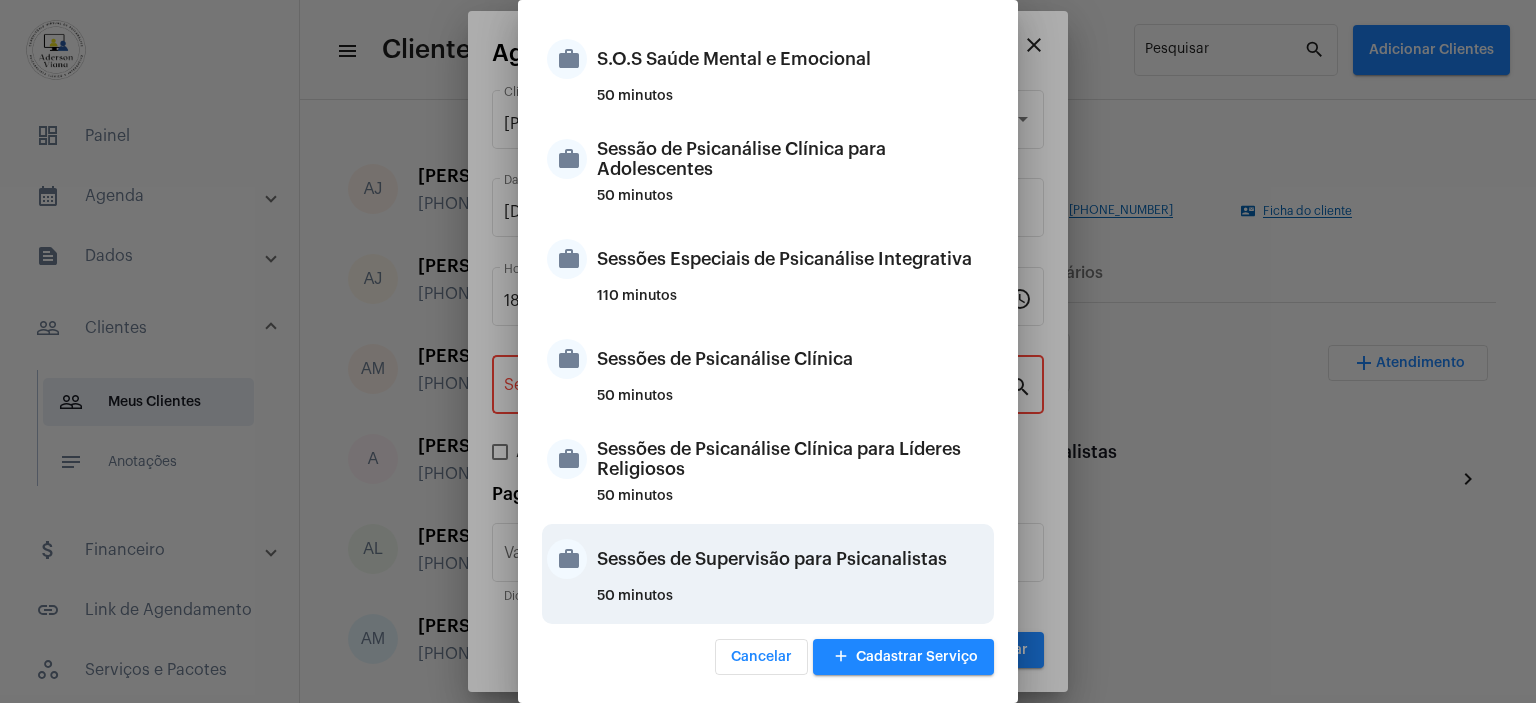 click on "Sessões de Supervisão para Psicanalistas" at bounding box center (793, 559) 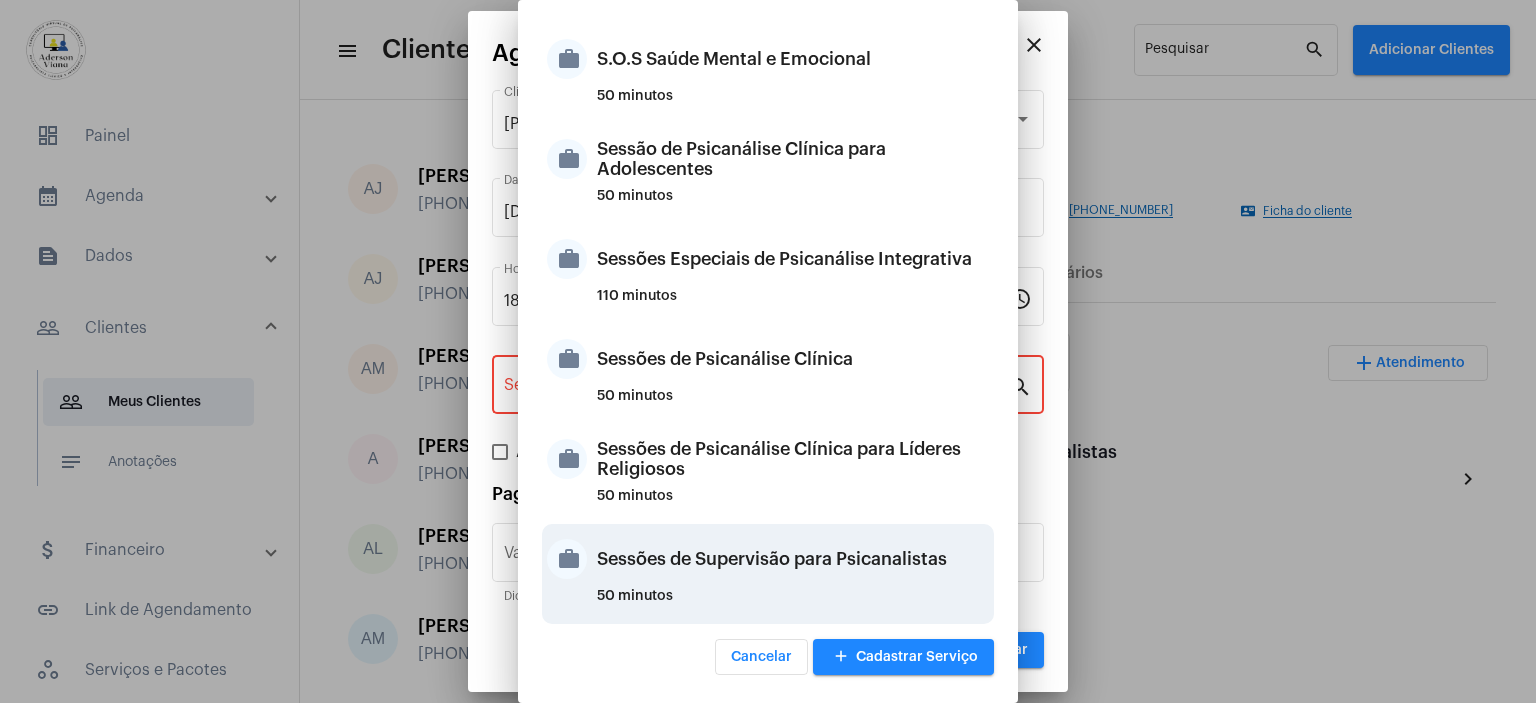 type on "Sessões de Supervisão para Psicanalistas" 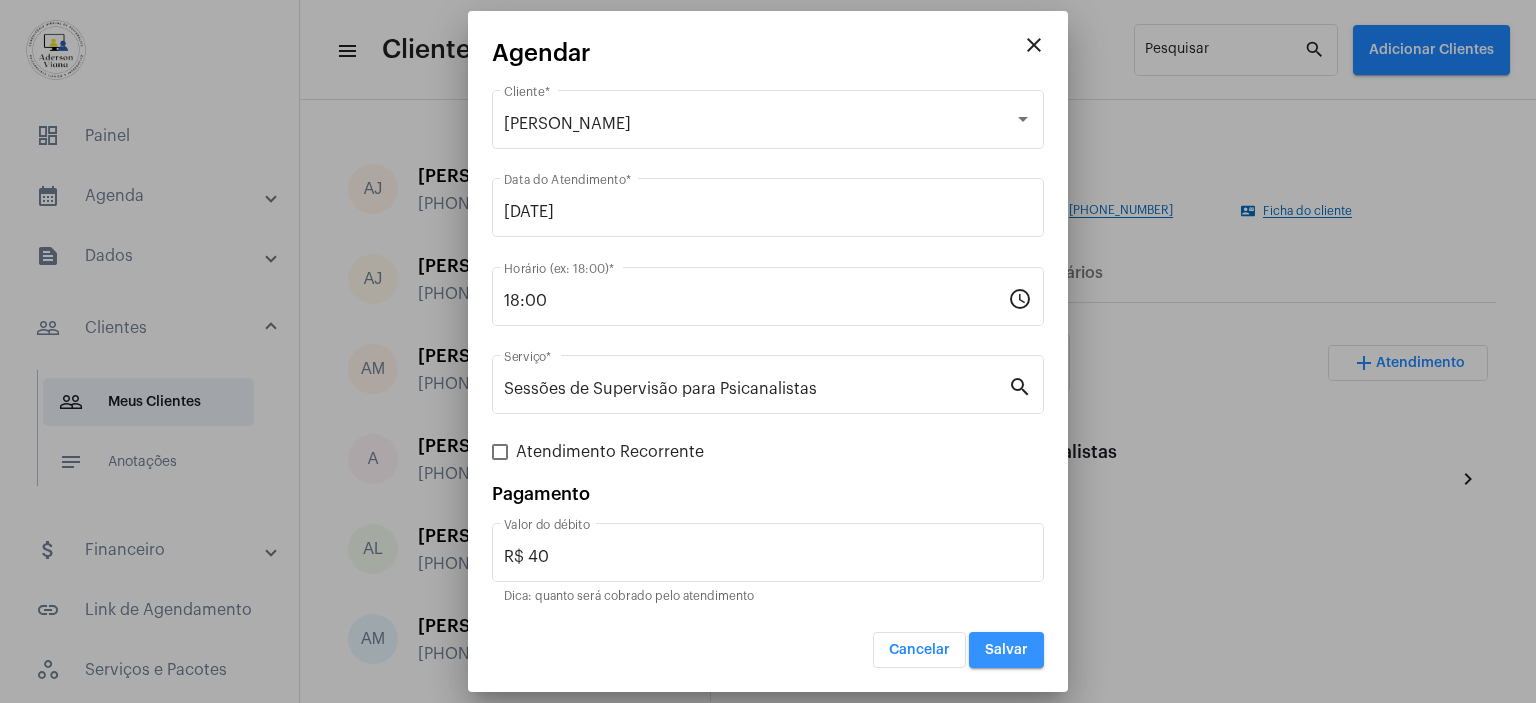 click on "Salvar" at bounding box center [1006, 650] 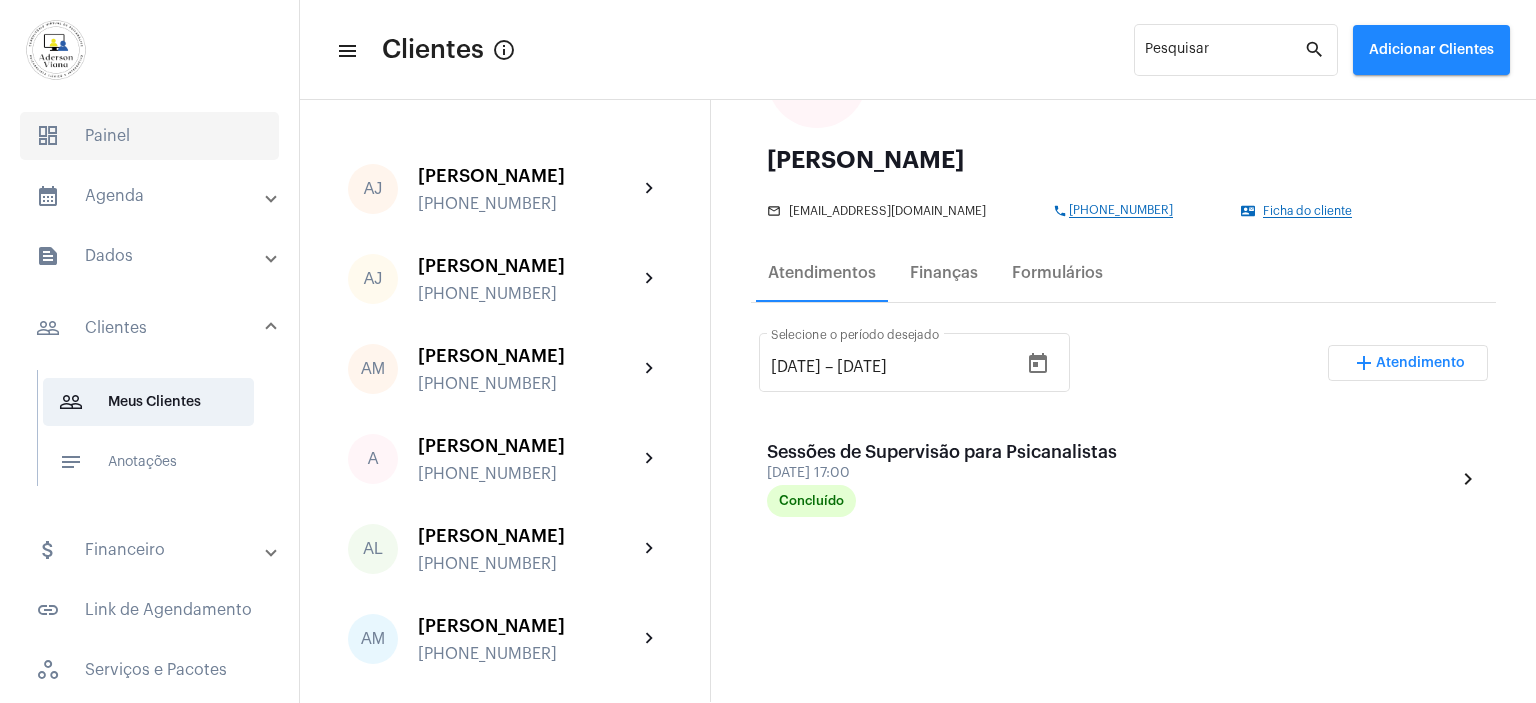 click on "dashboard   Painel" 